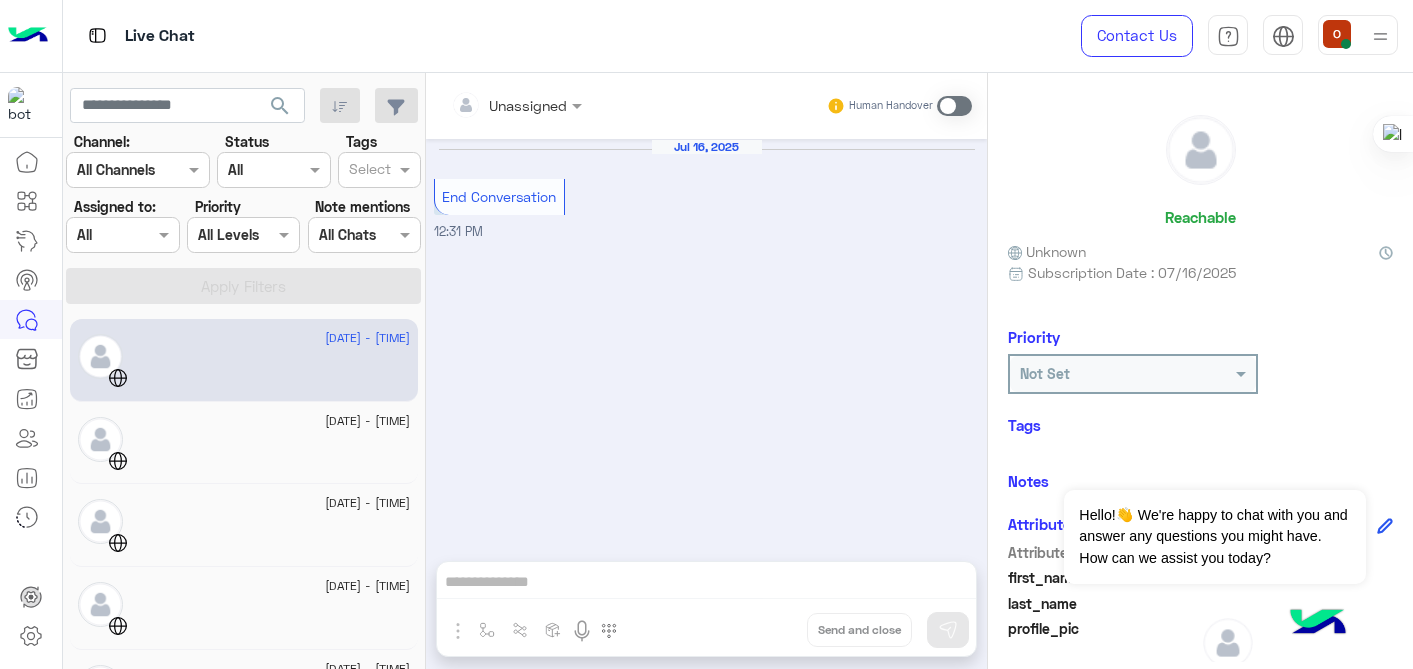 scroll, scrollTop: 0, scrollLeft: 0, axis: both 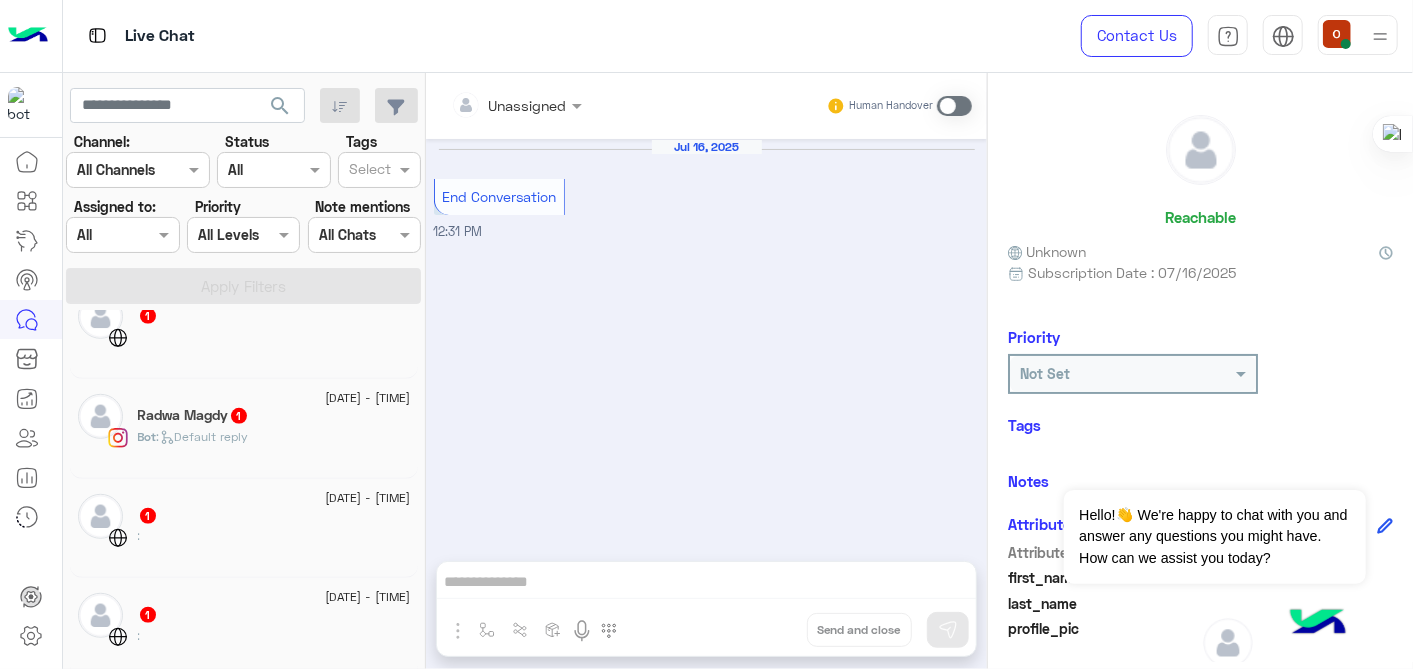 click on "[FIRST] [LAST]  1" 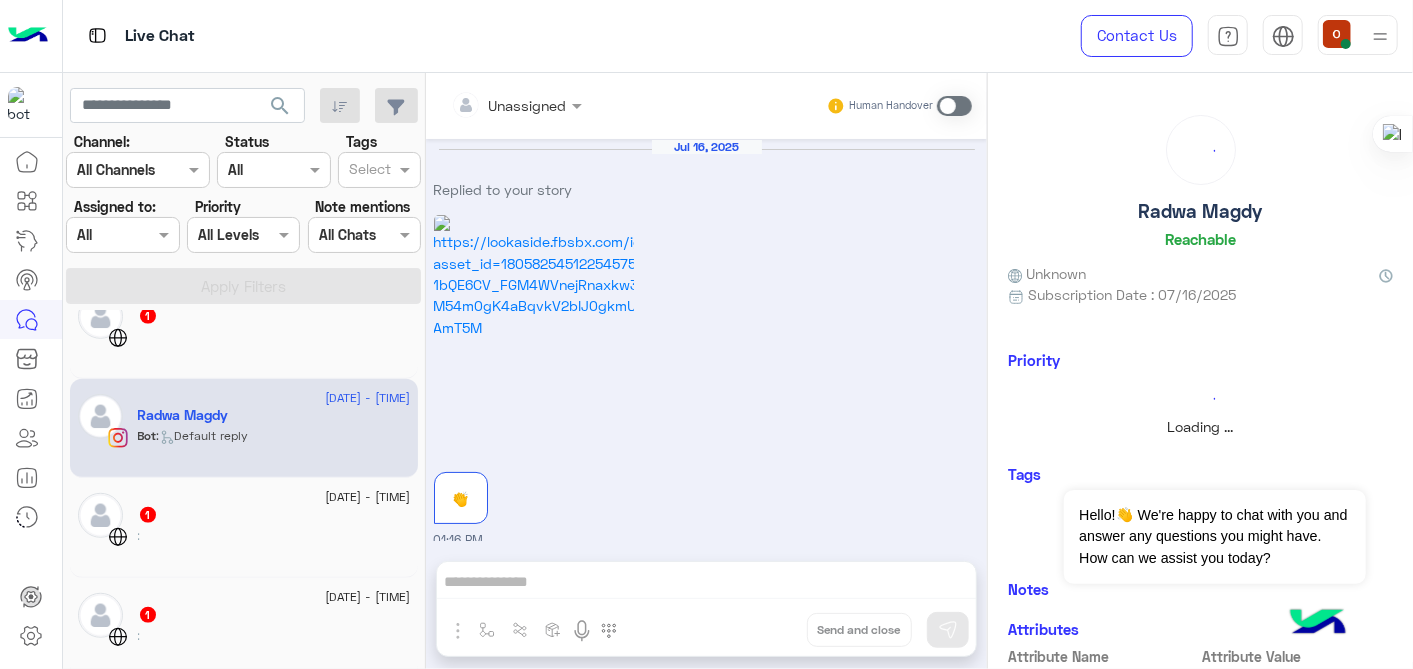 scroll, scrollTop: 192, scrollLeft: 0, axis: vertical 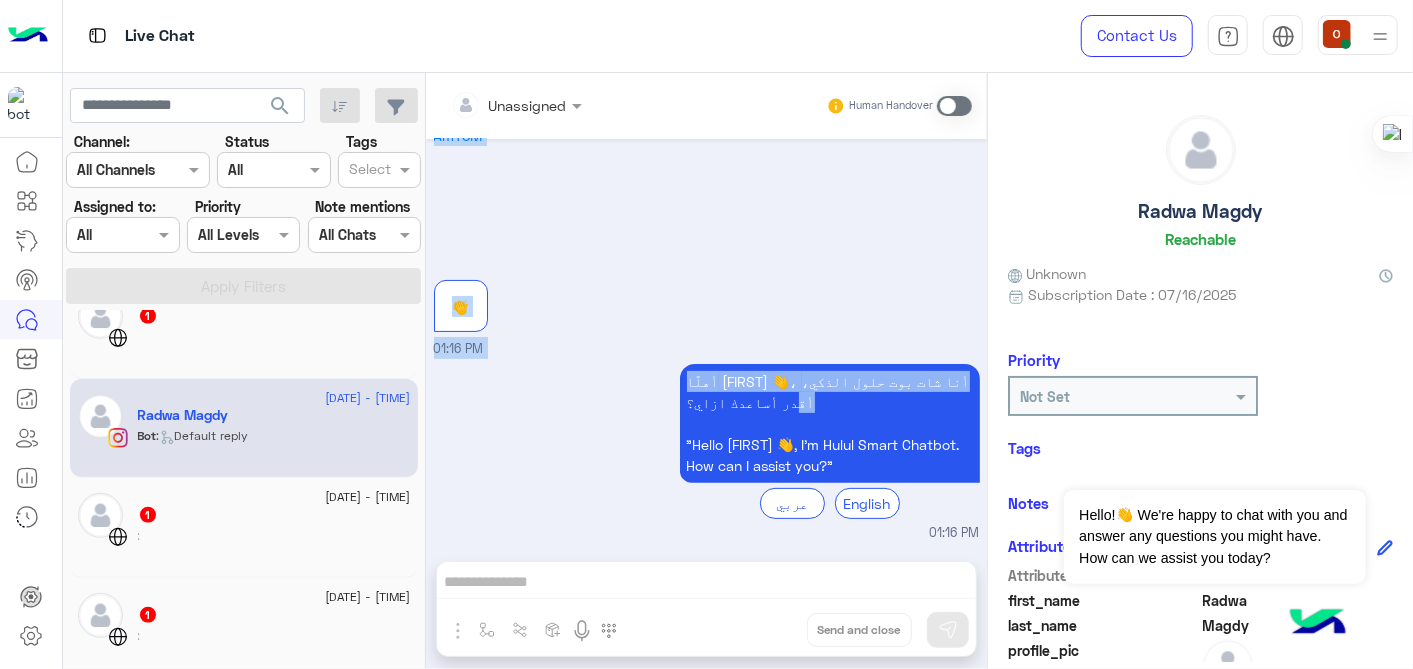 drag, startPoint x: 980, startPoint y: 374, endPoint x: 980, endPoint y: 251, distance: 123 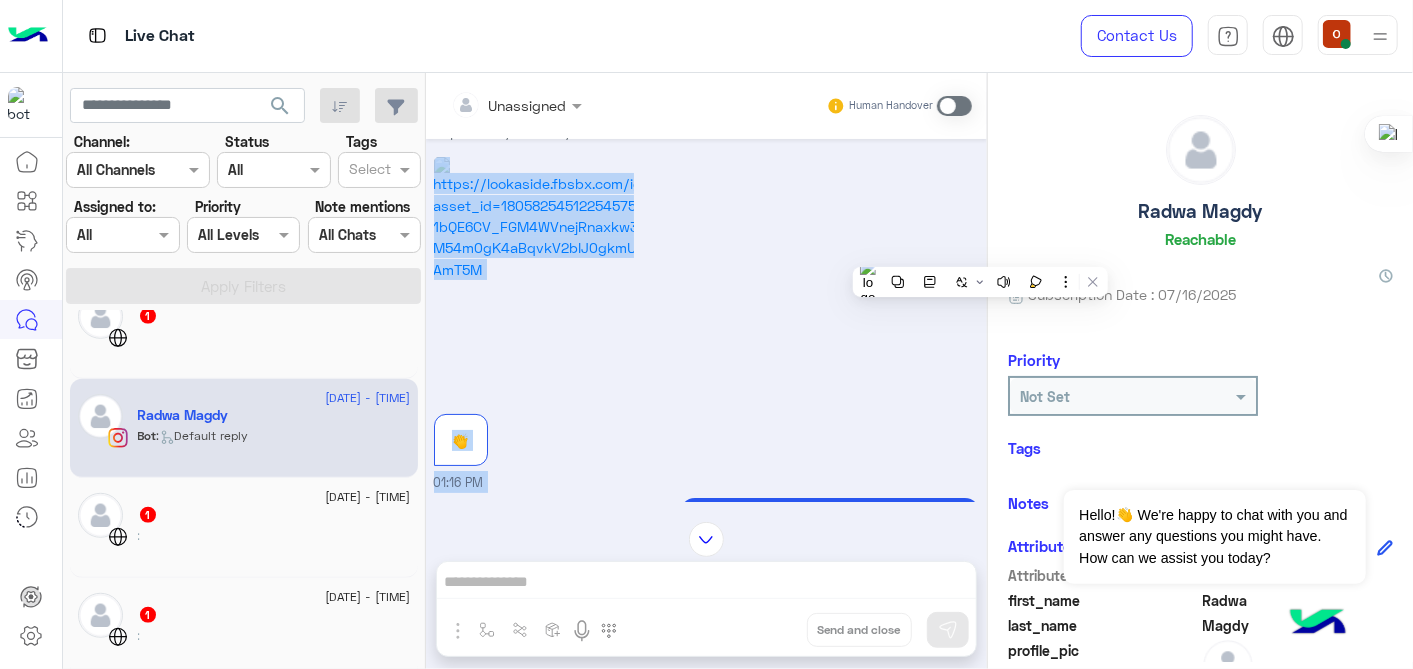scroll, scrollTop: 0, scrollLeft: 0, axis: both 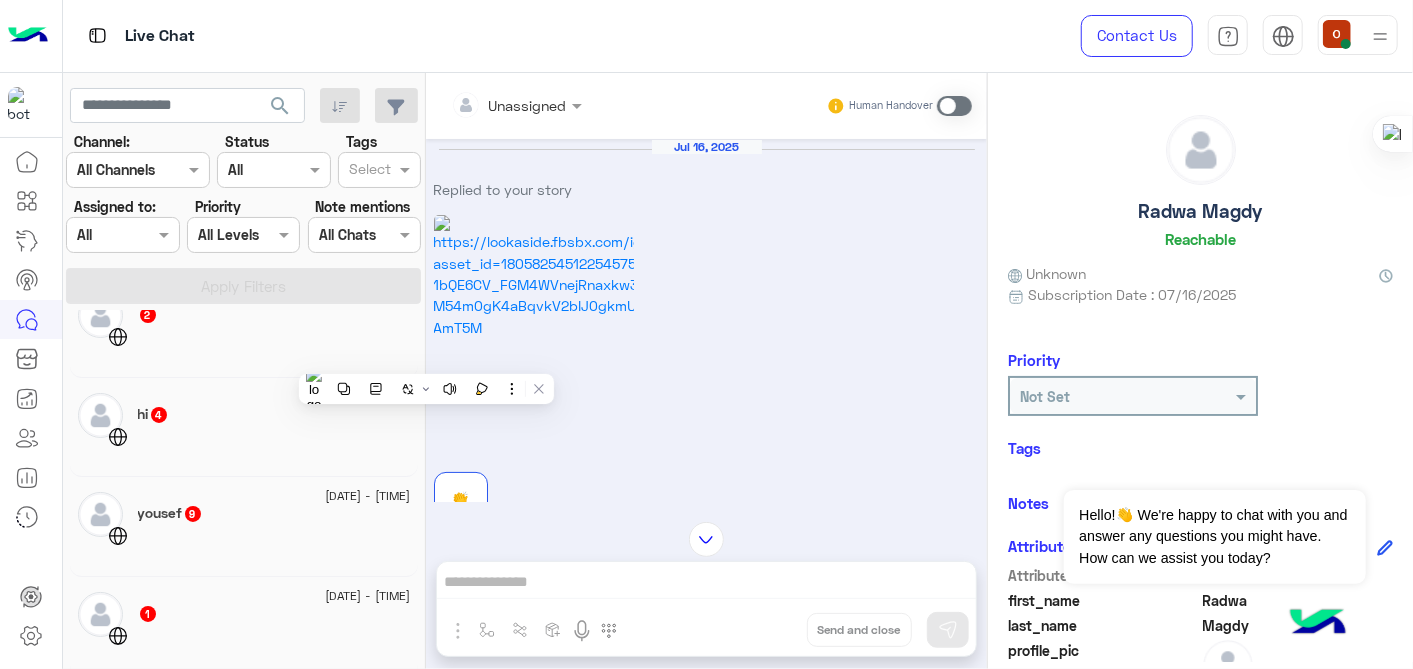 click on "hi   4" 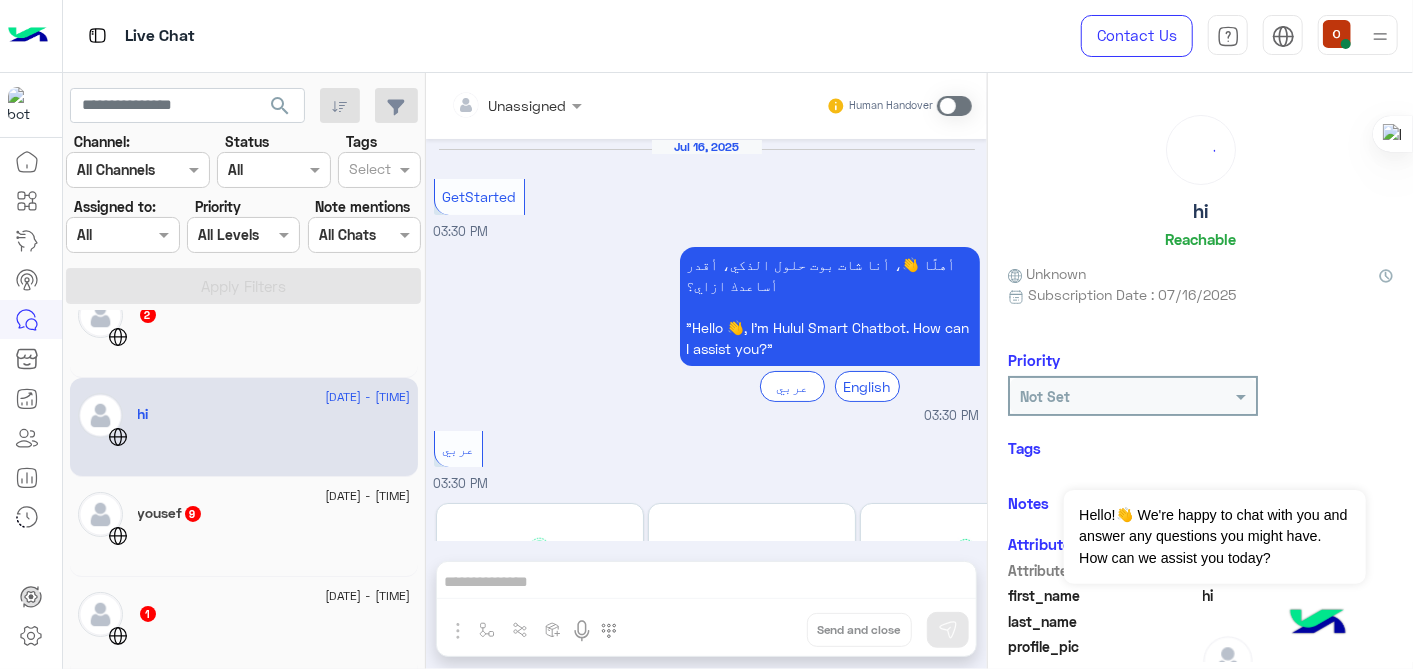 scroll, scrollTop: 531, scrollLeft: 0, axis: vertical 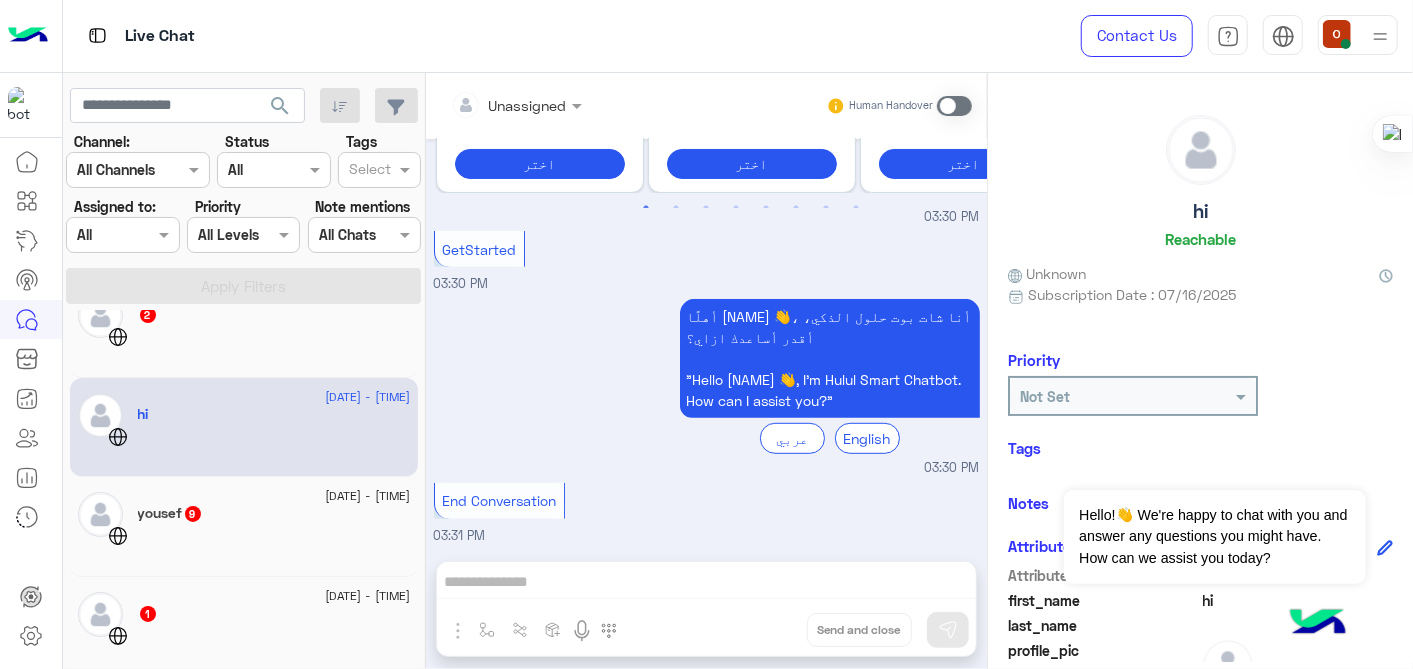 click 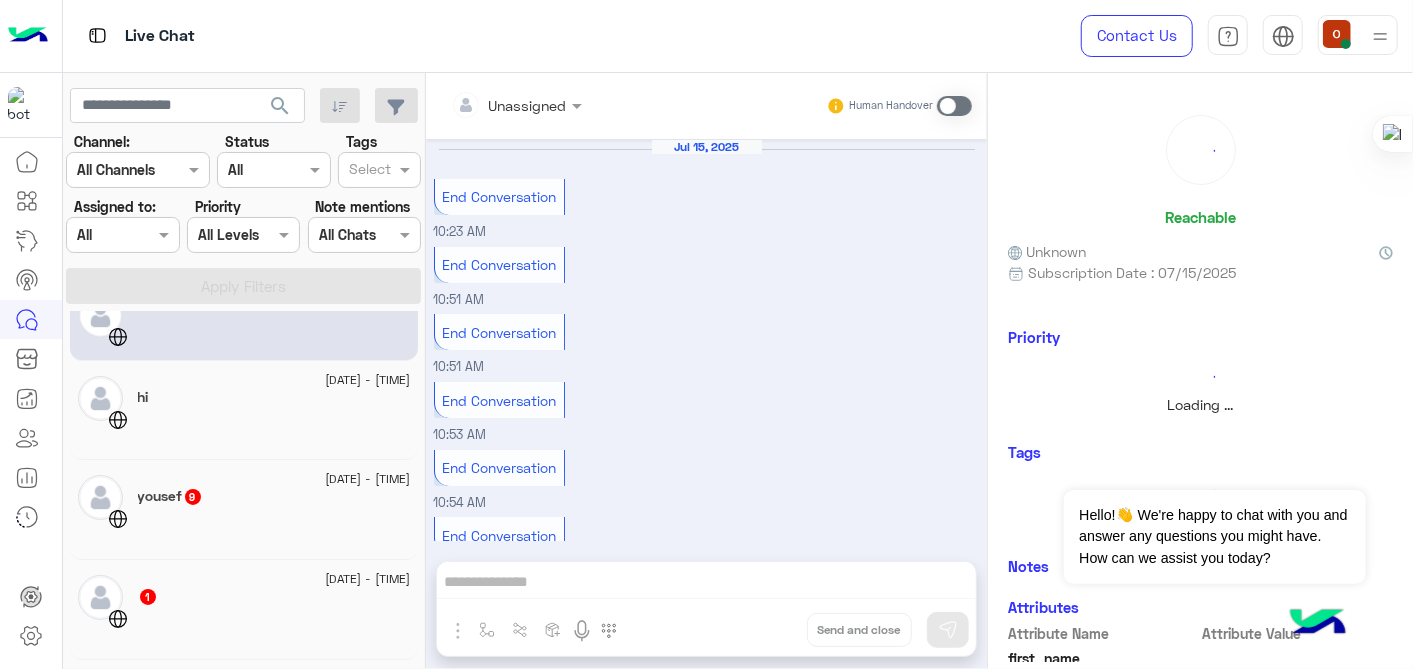 scroll, scrollTop: 274, scrollLeft: 0, axis: vertical 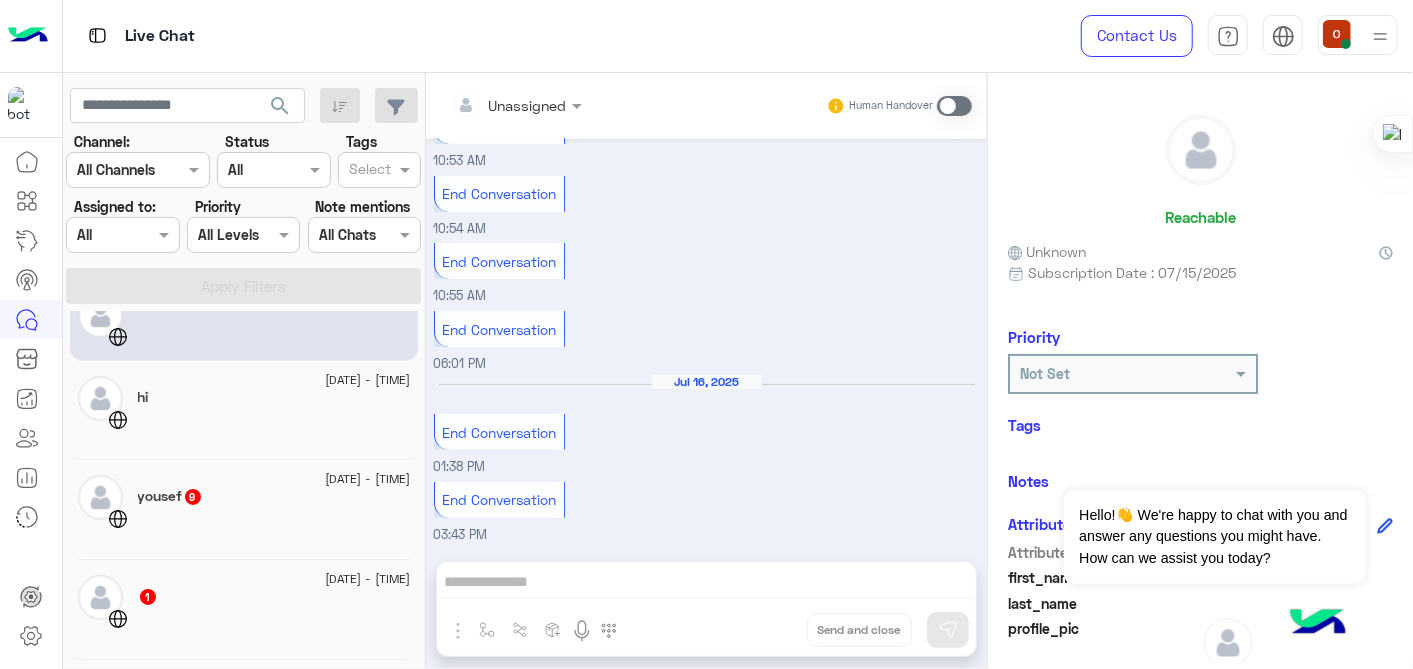 click 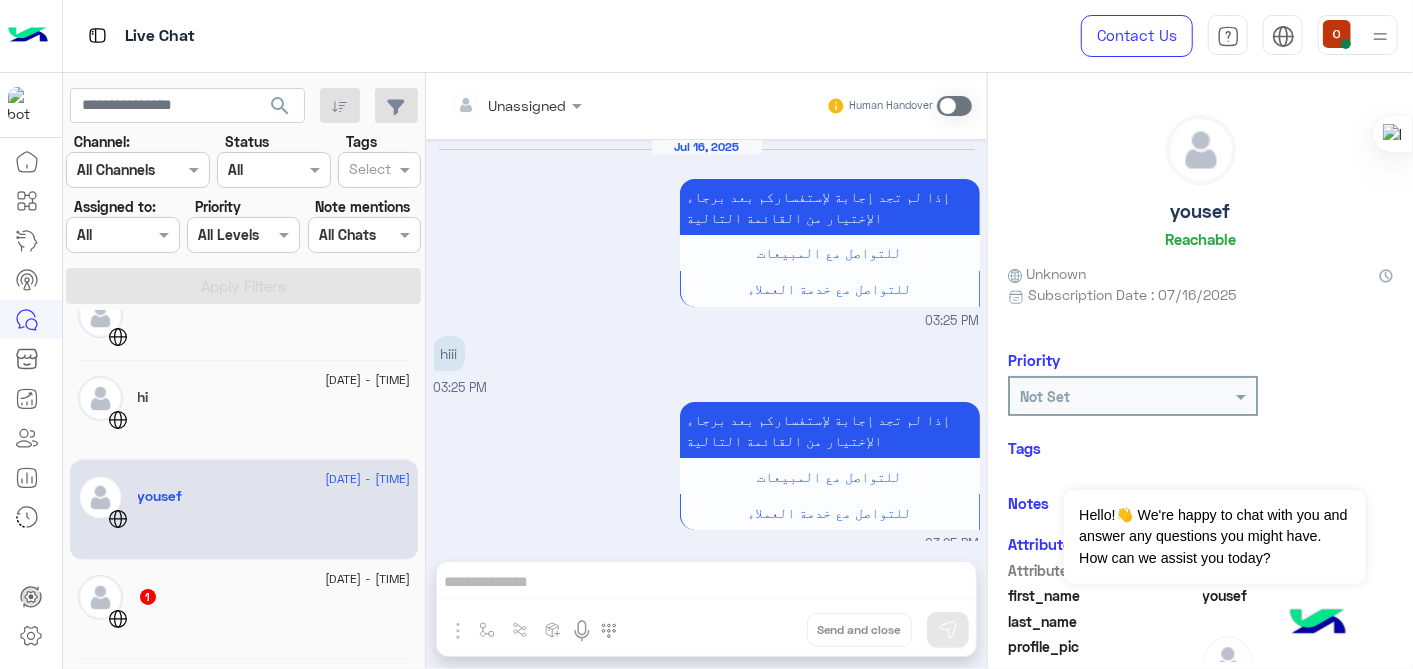scroll, scrollTop: 911, scrollLeft: 0, axis: vertical 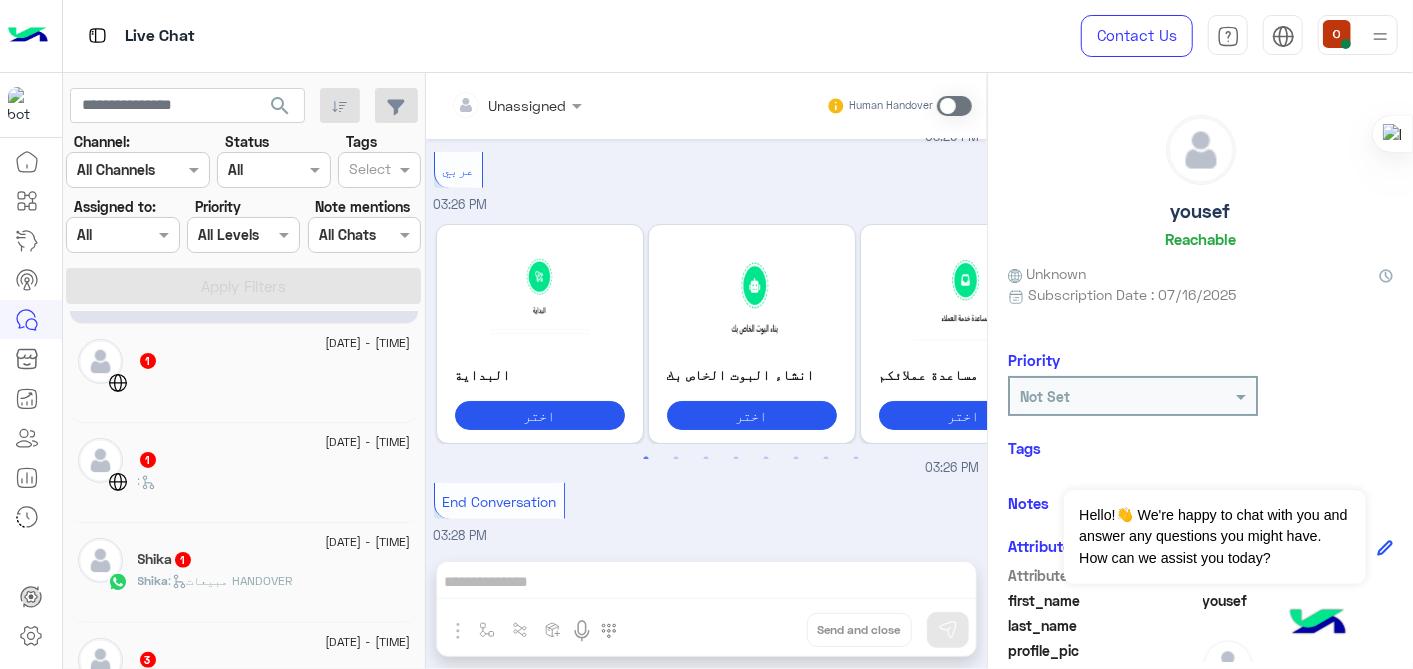 click 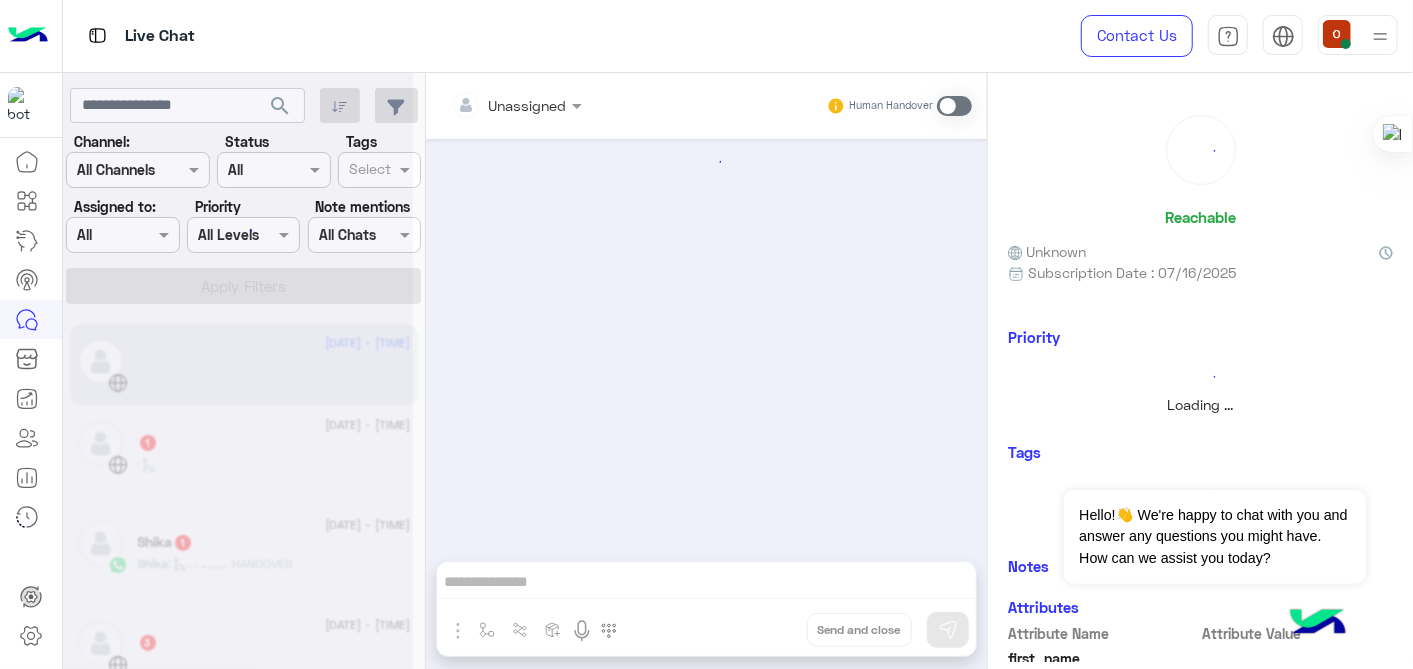 scroll, scrollTop: 0, scrollLeft: 0, axis: both 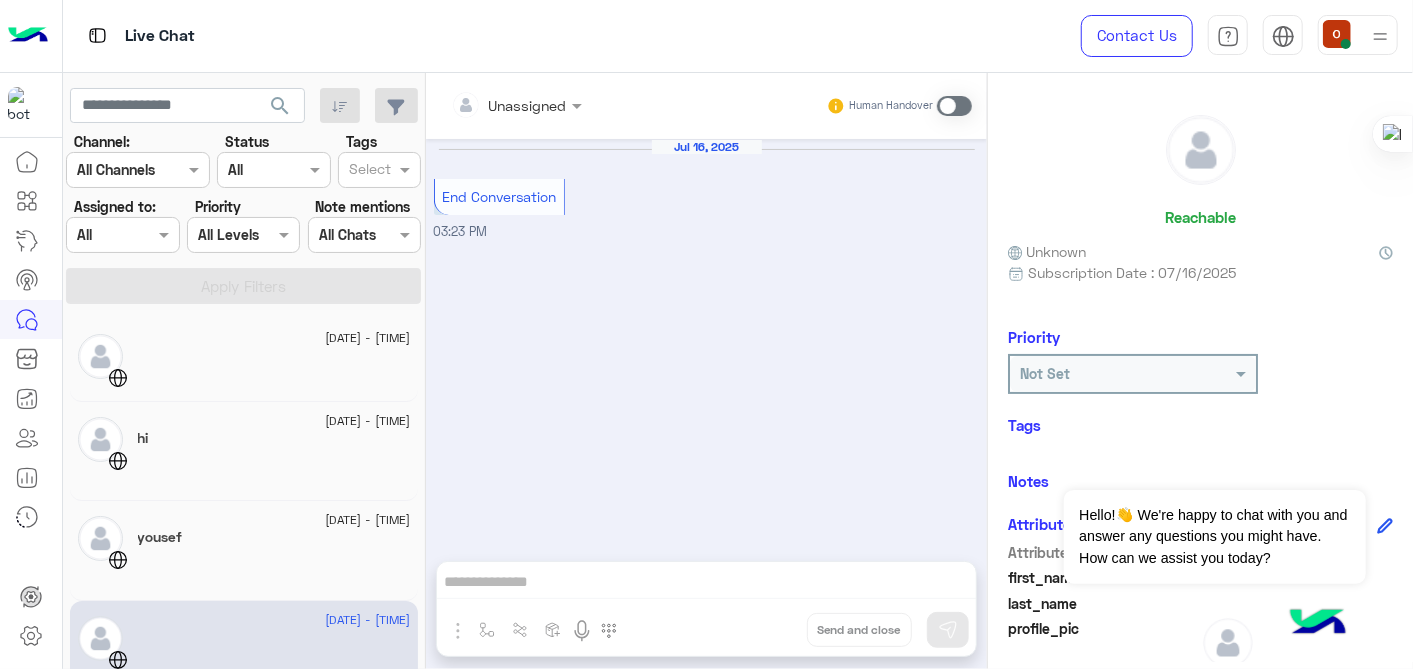 click on "[DATE]   End Conversation    [TIME]" at bounding box center [706, 340] 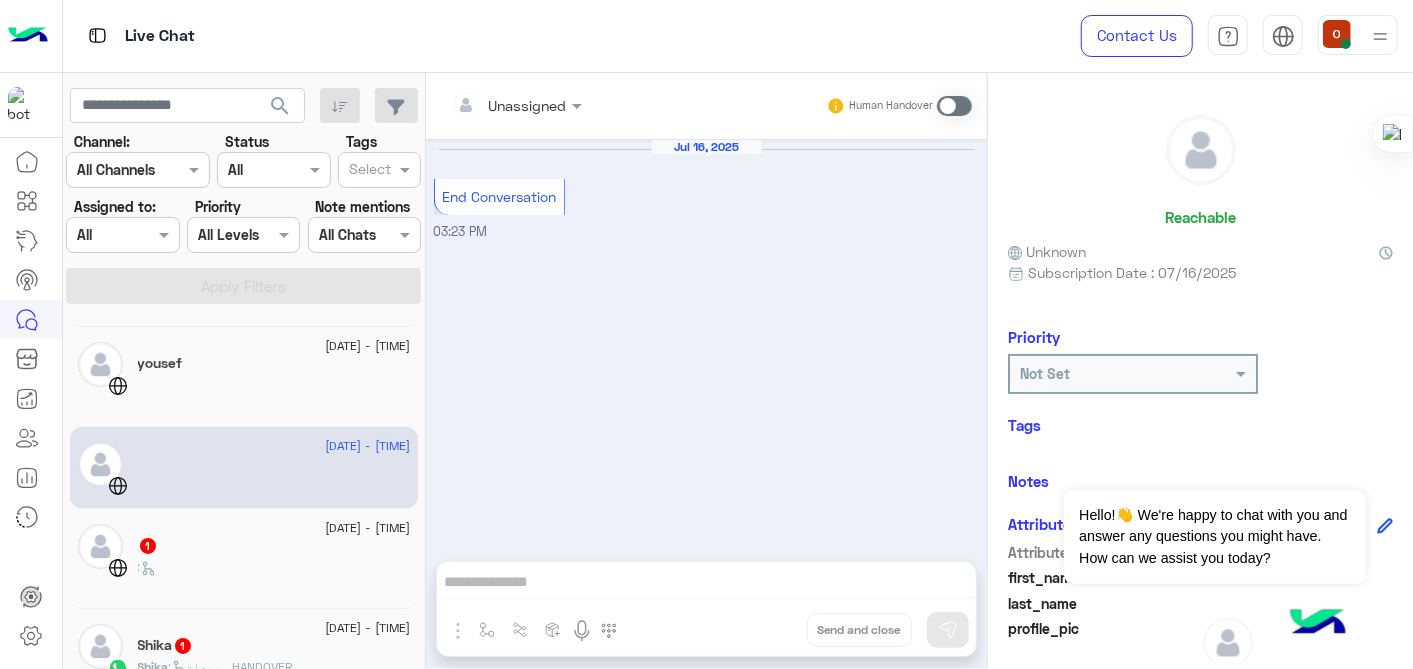 scroll, scrollTop: 0, scrollLeft: 0, axis: both 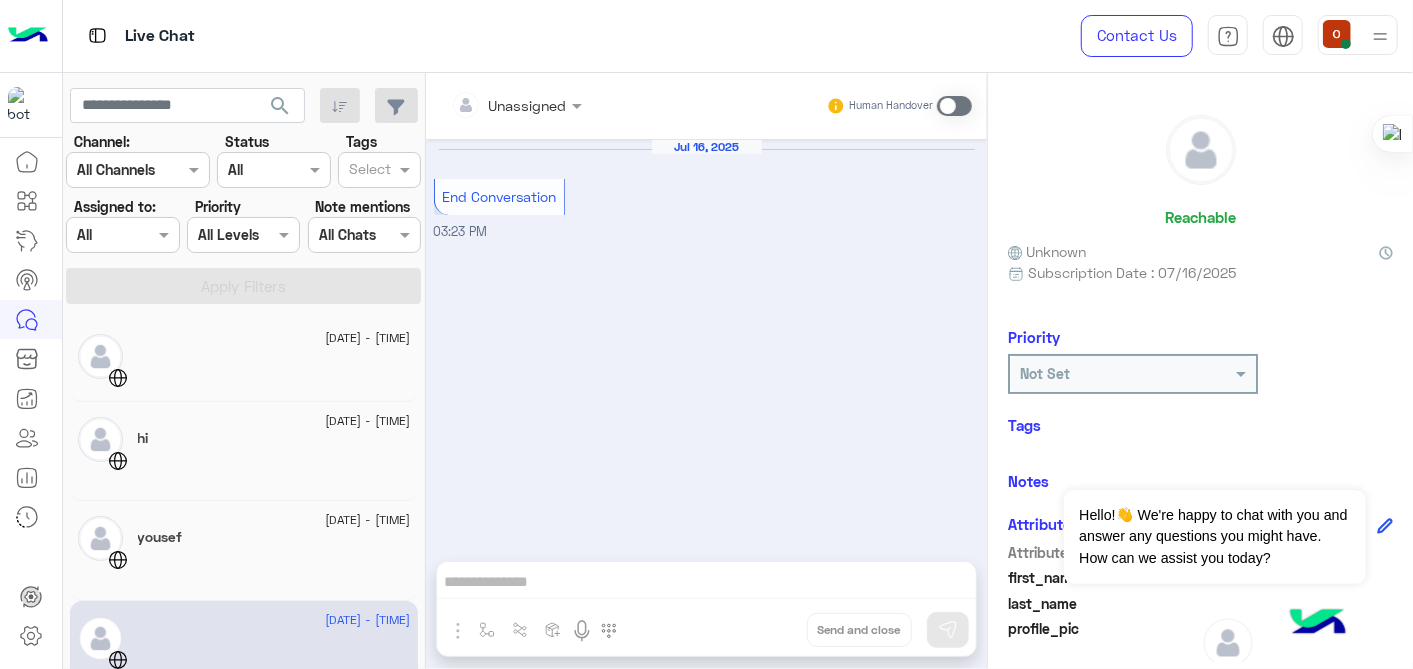 click on "[DATE]   End Conversation    [TIME]" at bounding box center [706, 340] 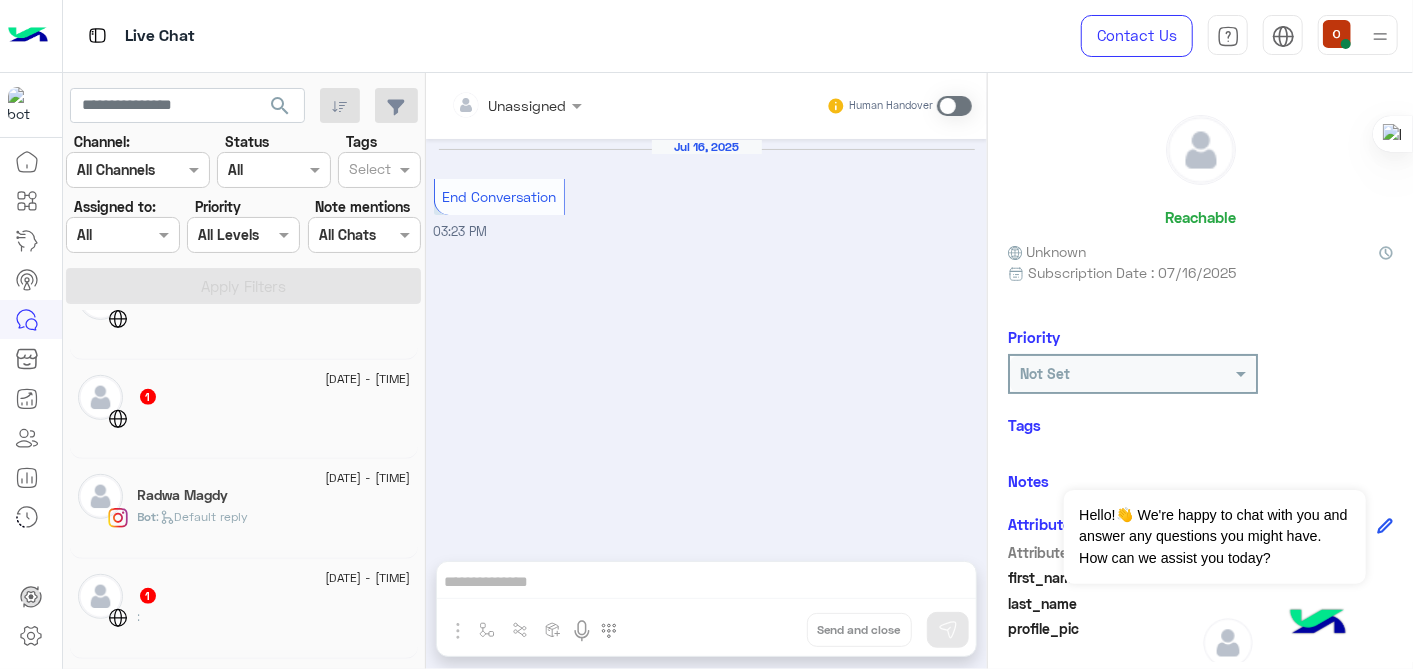 scroll, scrollTop: 434, scrollLeft: 0, axis: vertical 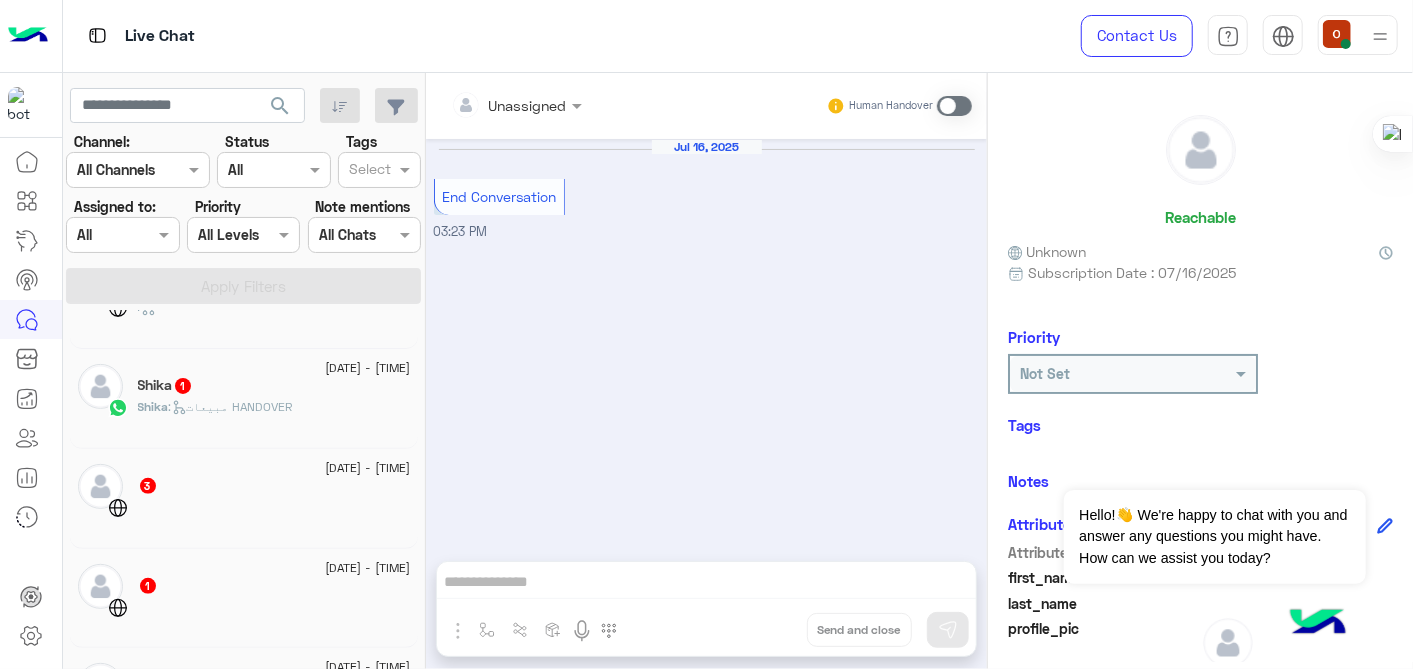 click on ":   مبيعات HANDOVER" 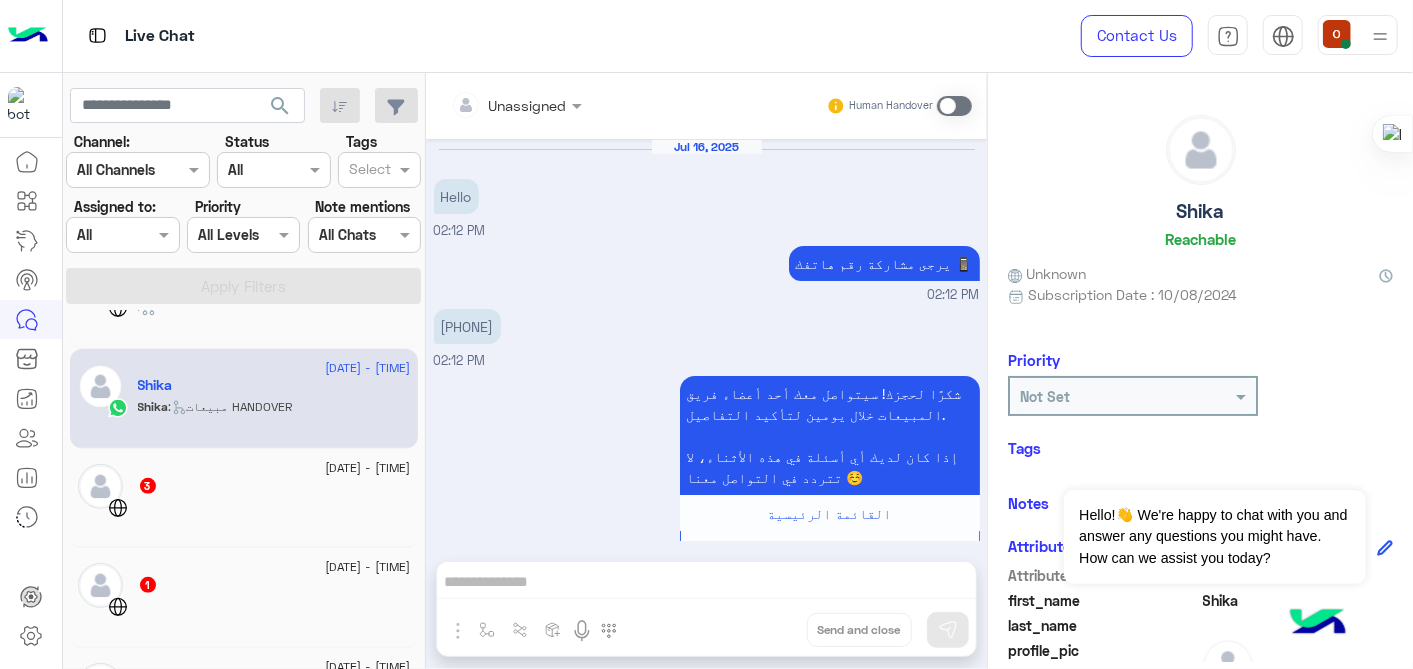 scroll, scrollTop: 434, scrollLeft: 0, axis: vertical 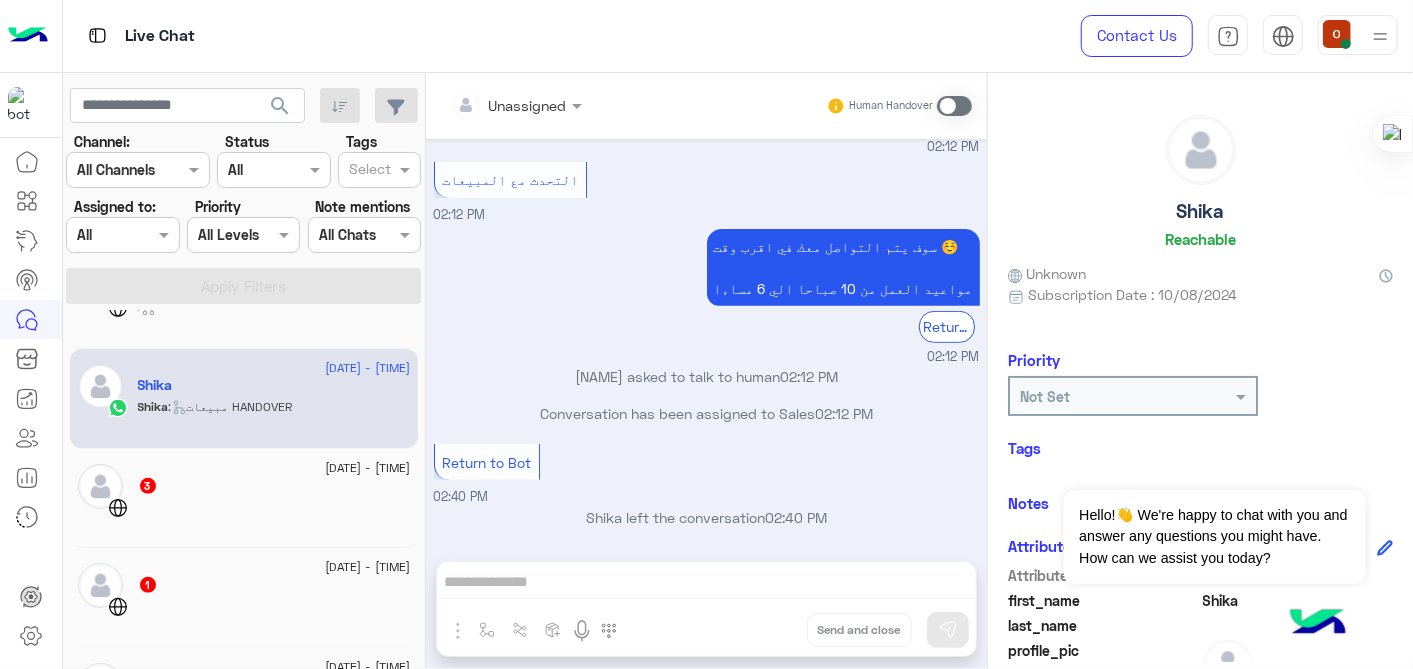 click 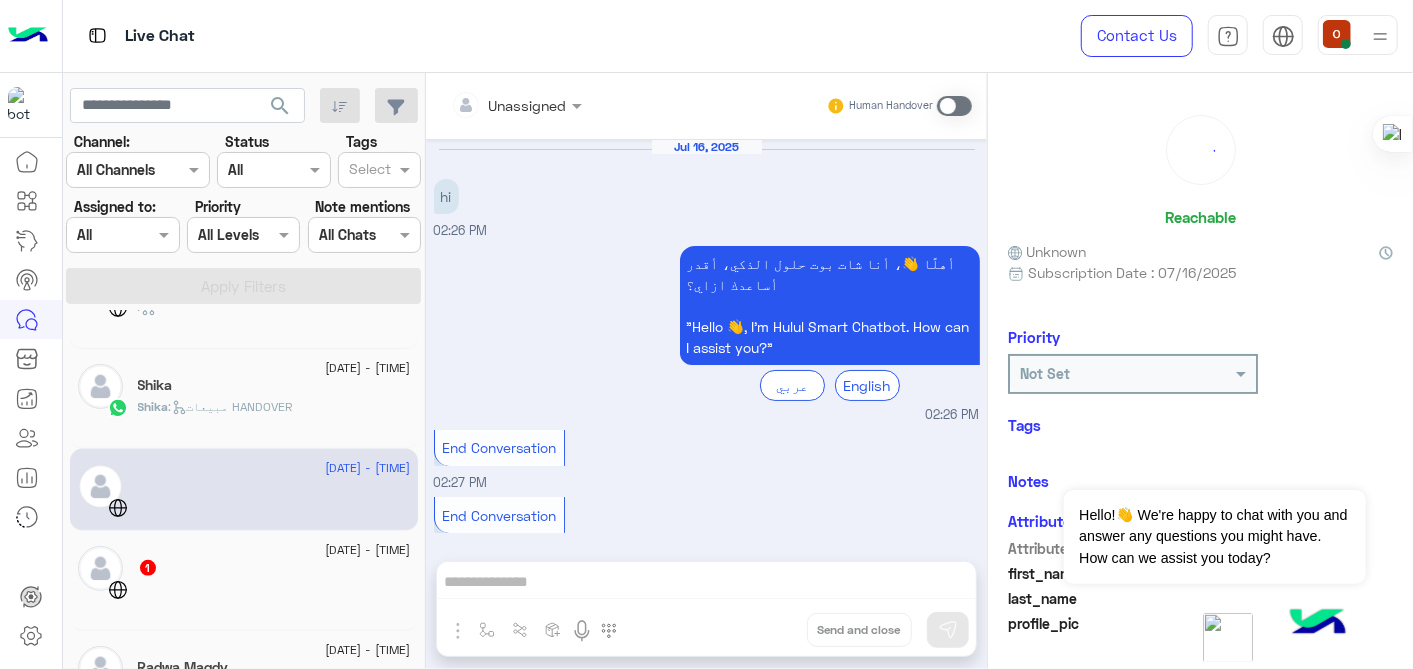 scroll, scrollTop: 17, scrollLeft: 0, axis: vertical 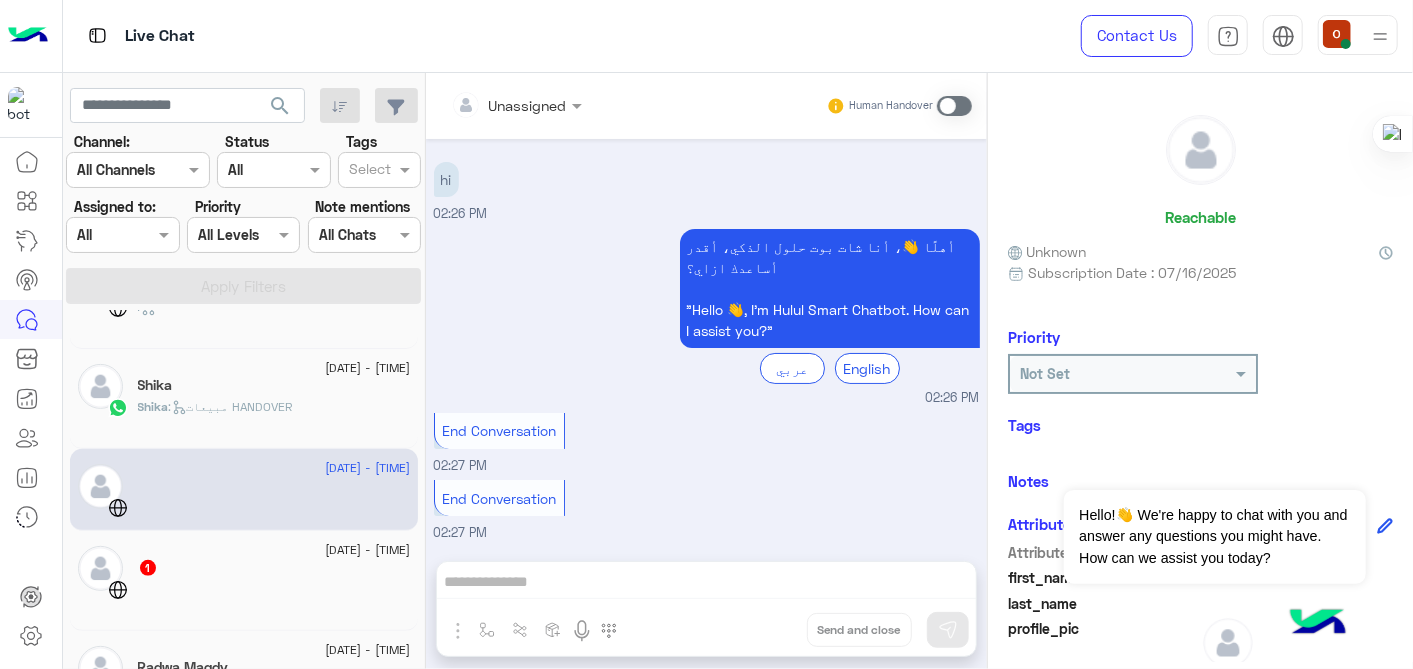 click on "1" 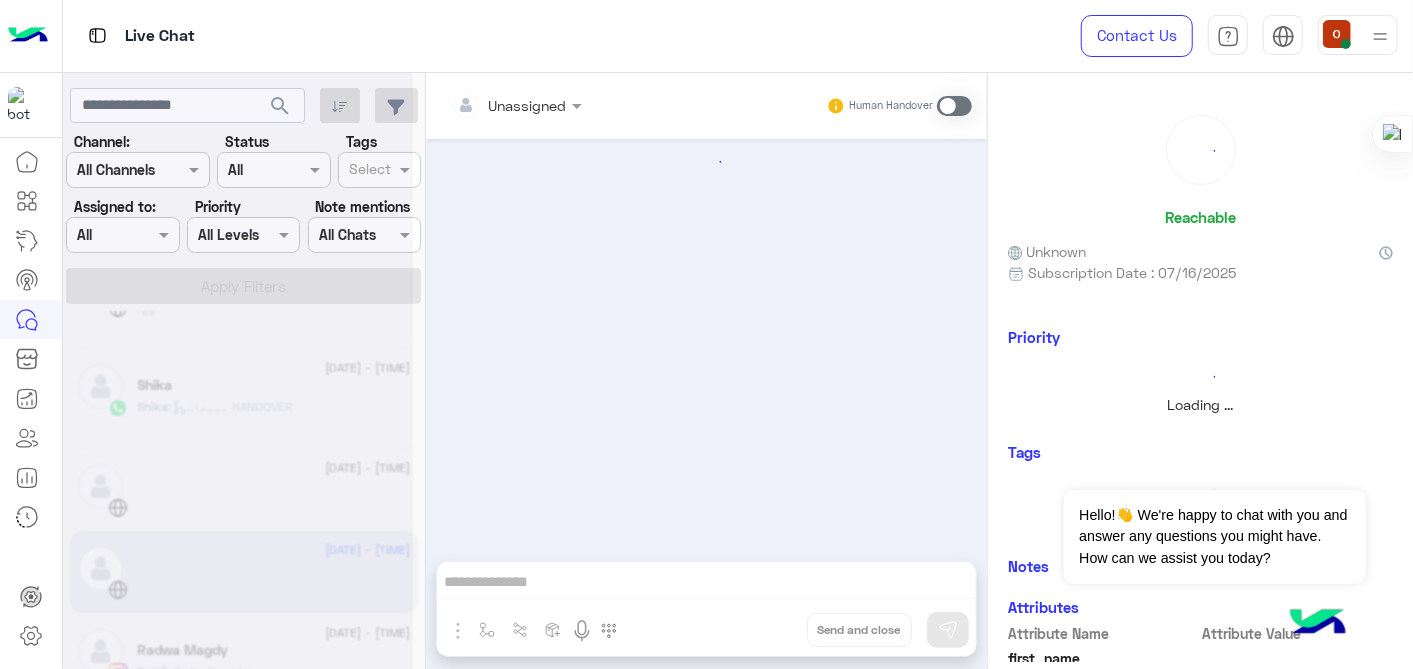 scroll, scrollTop: 0, scrollLeft: 0, axis: both 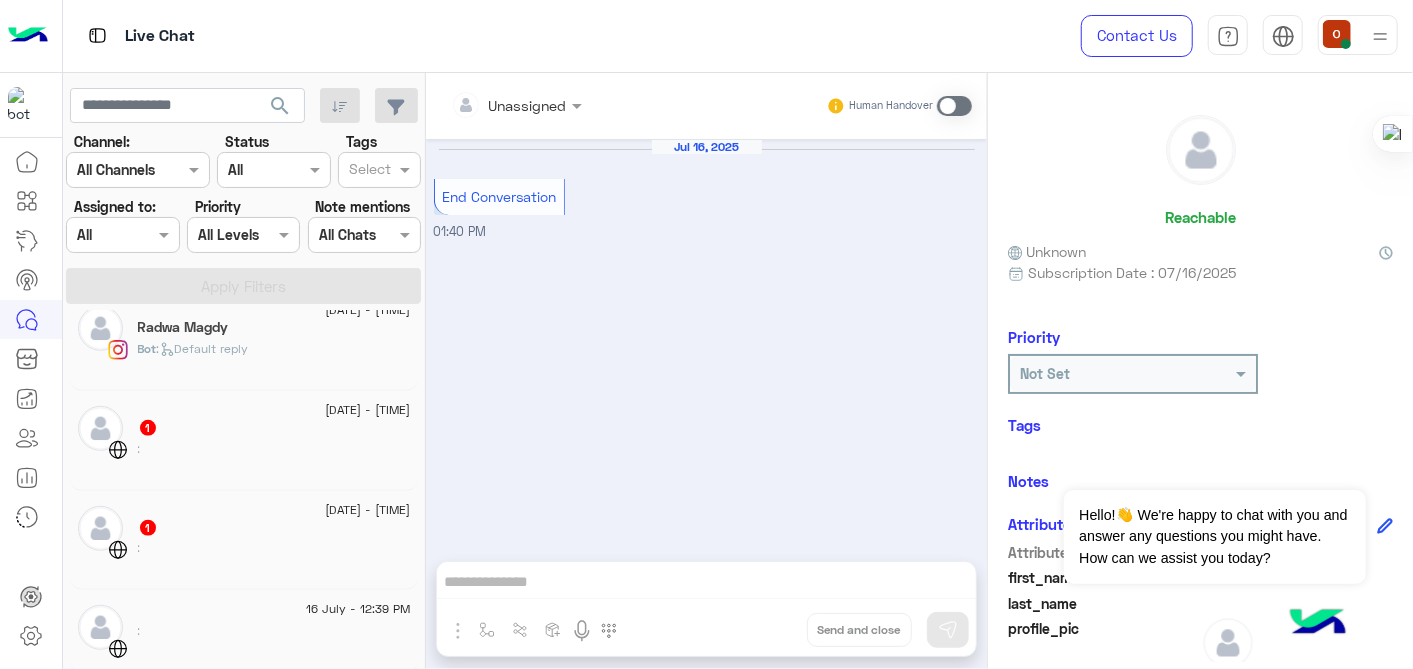 click on "1" 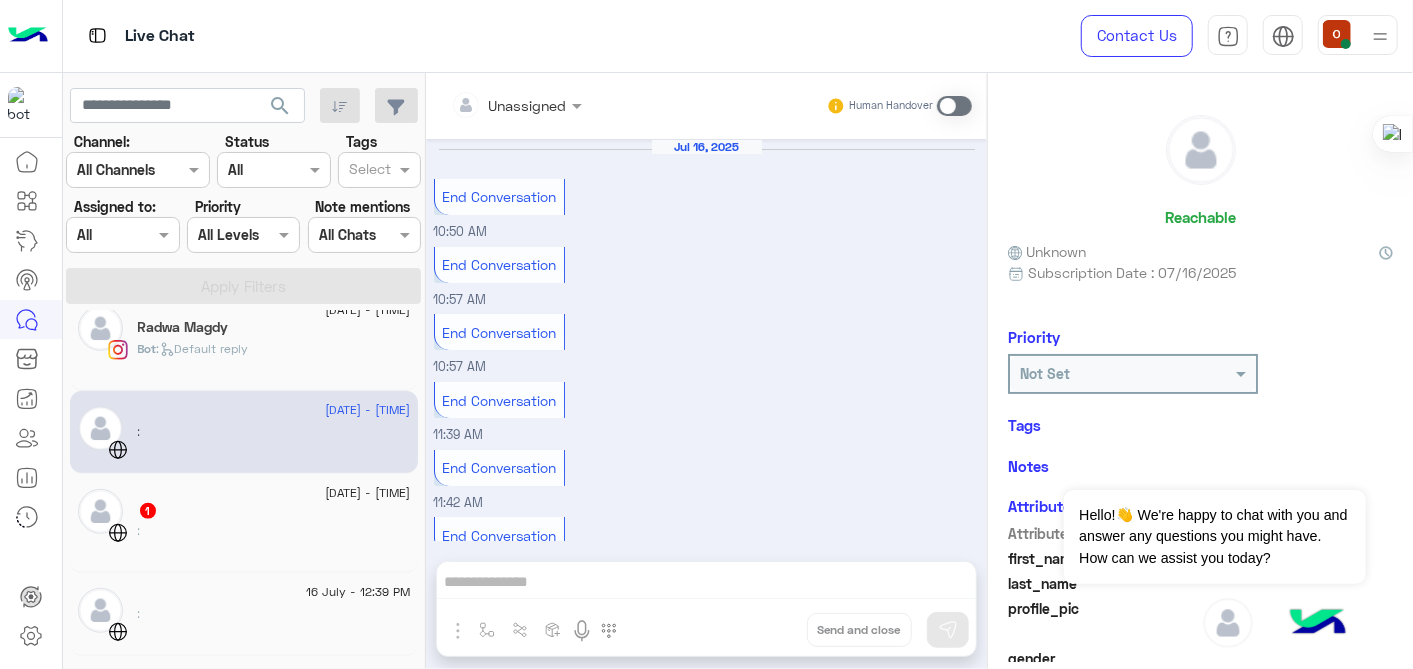 scroll, scrollTop: 238, scrollLeft: 0, axis: vertical 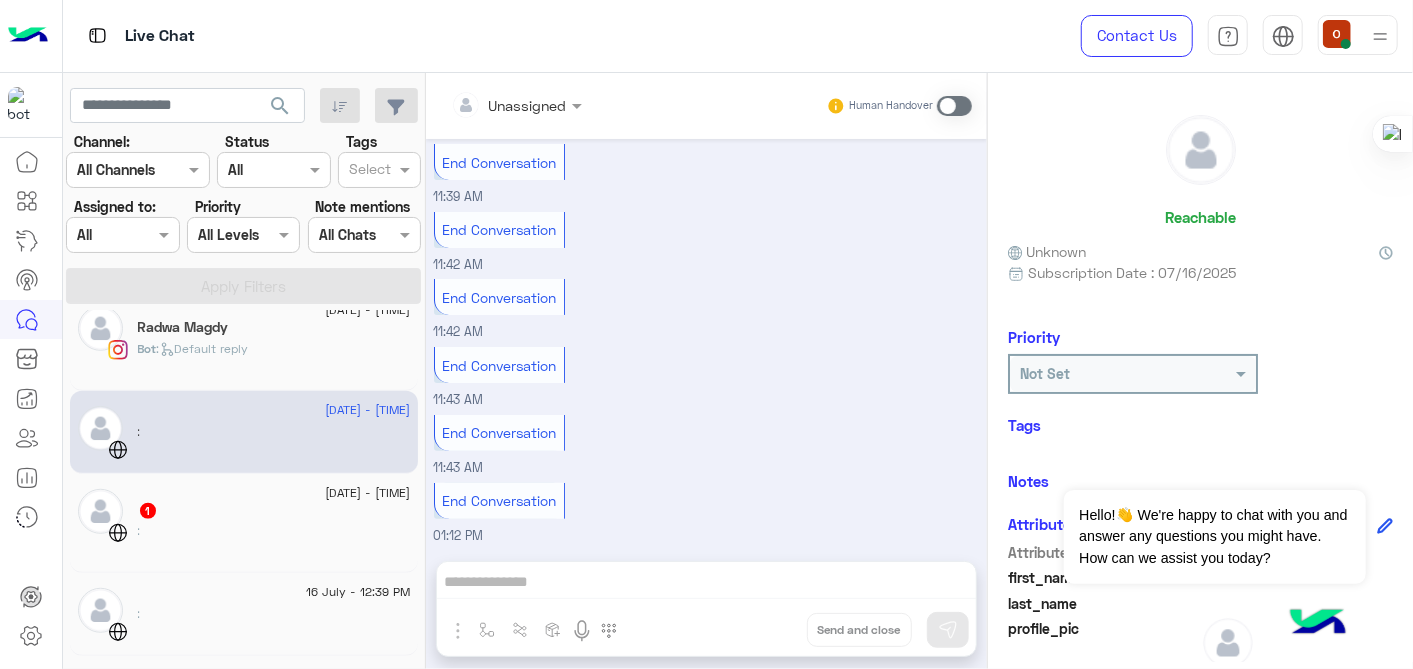 click on "1" 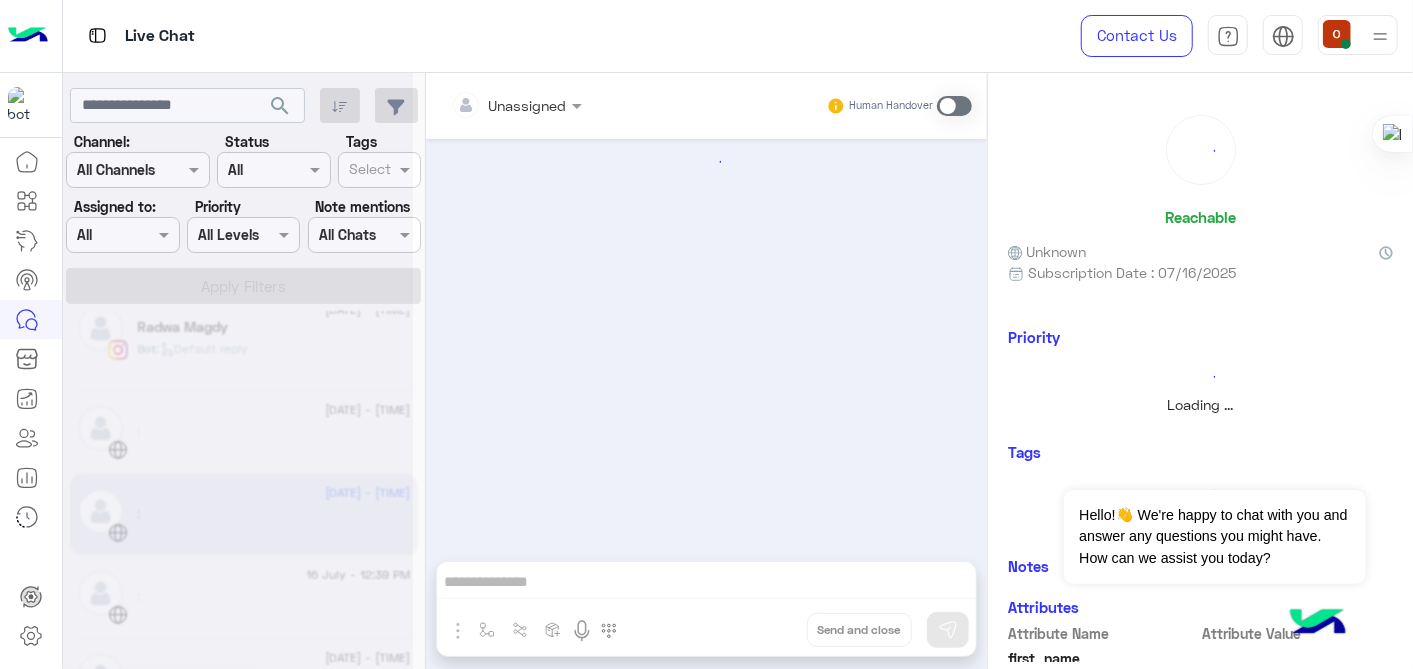 scroll, scrollTop: 0, scrollLeft: 0, axis: both 